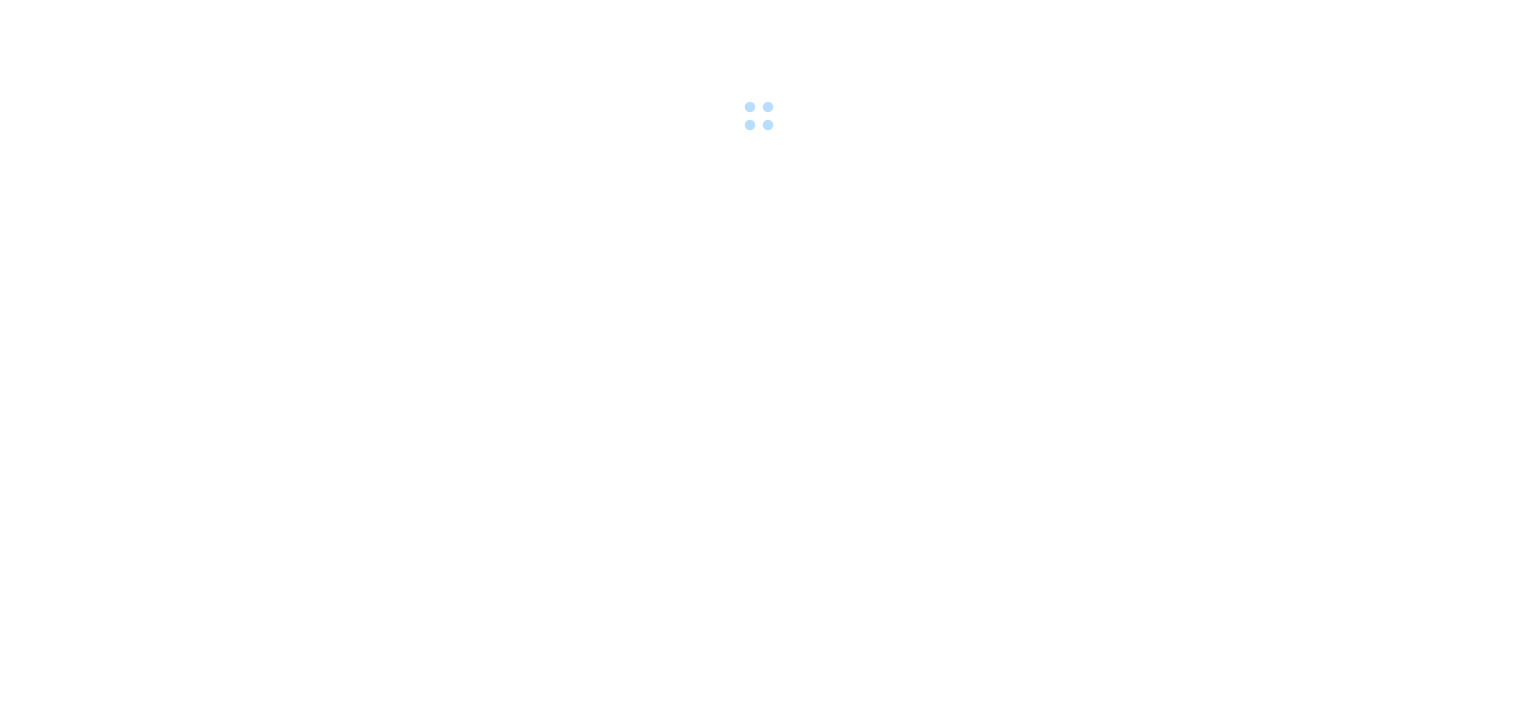 scroll, scrollTop: 0, scrollLeft: 0, axis: both 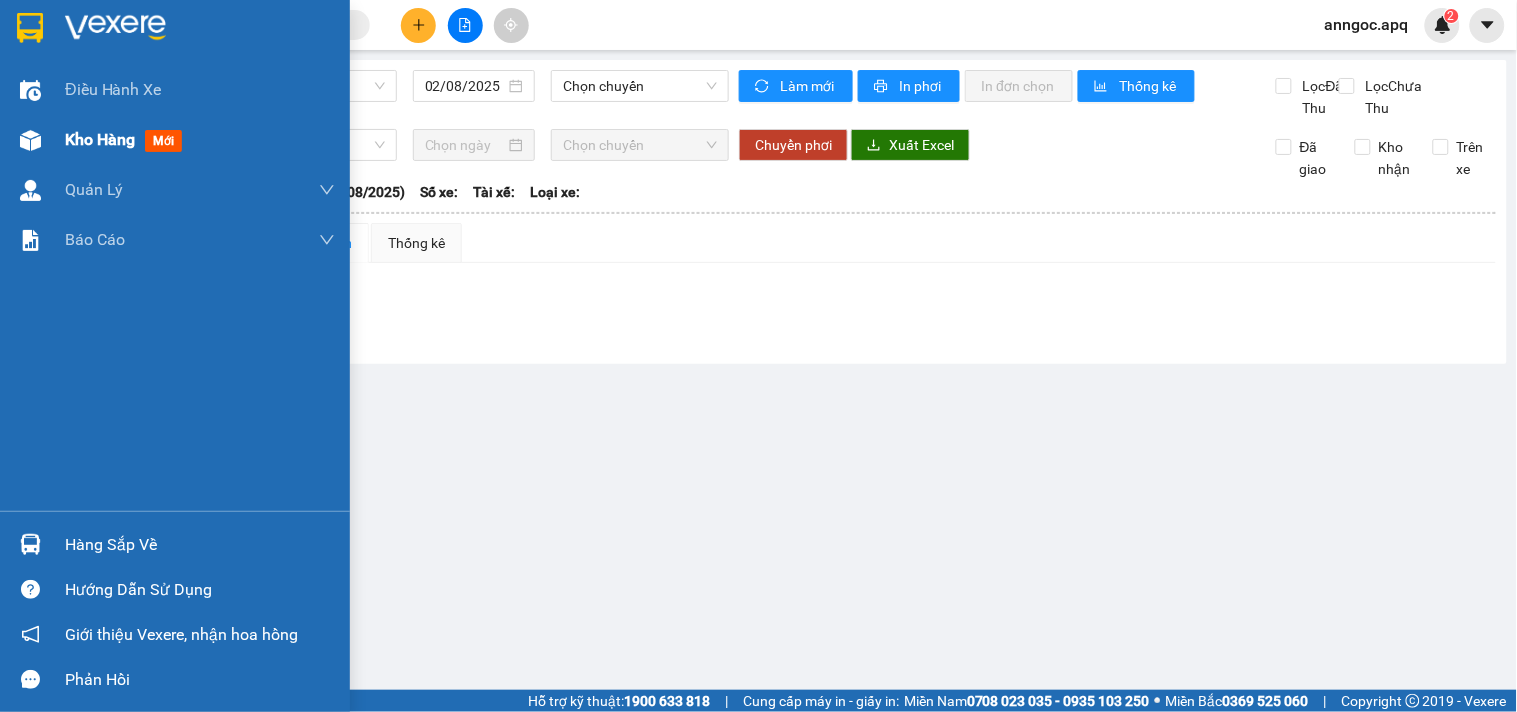 click on "Kho hàng" at bounding box center [100, 139] 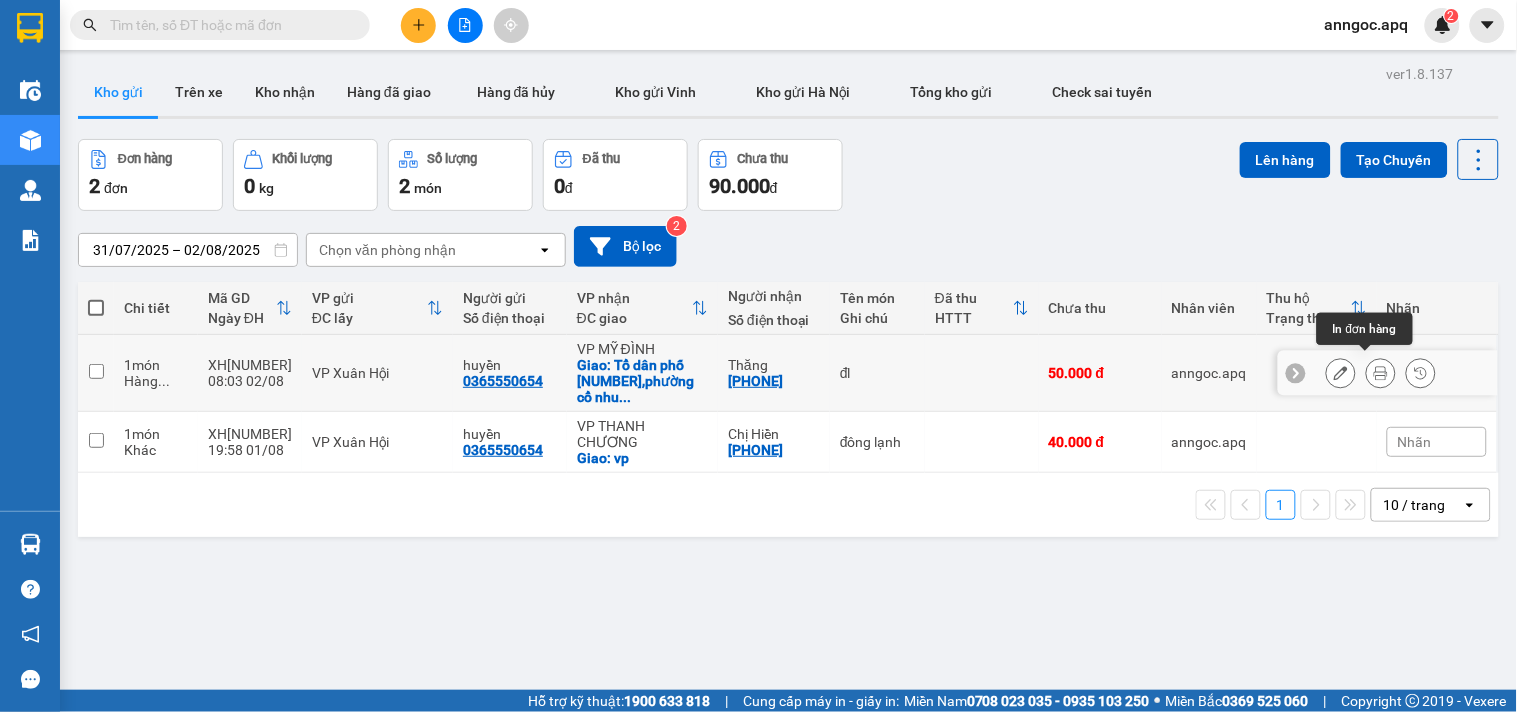click 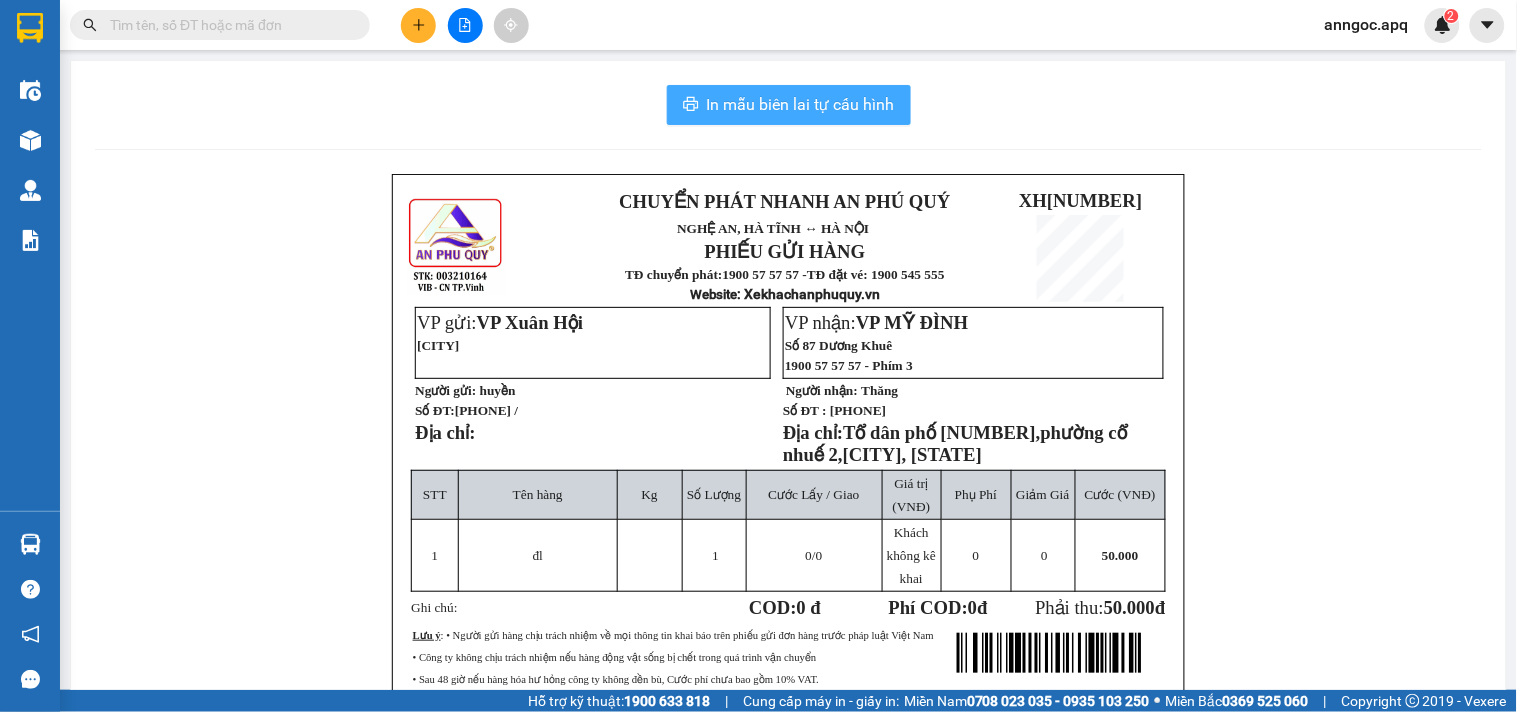 click on "In mẫu biên lai tự cấu hình" at bounding box center [801, 104] 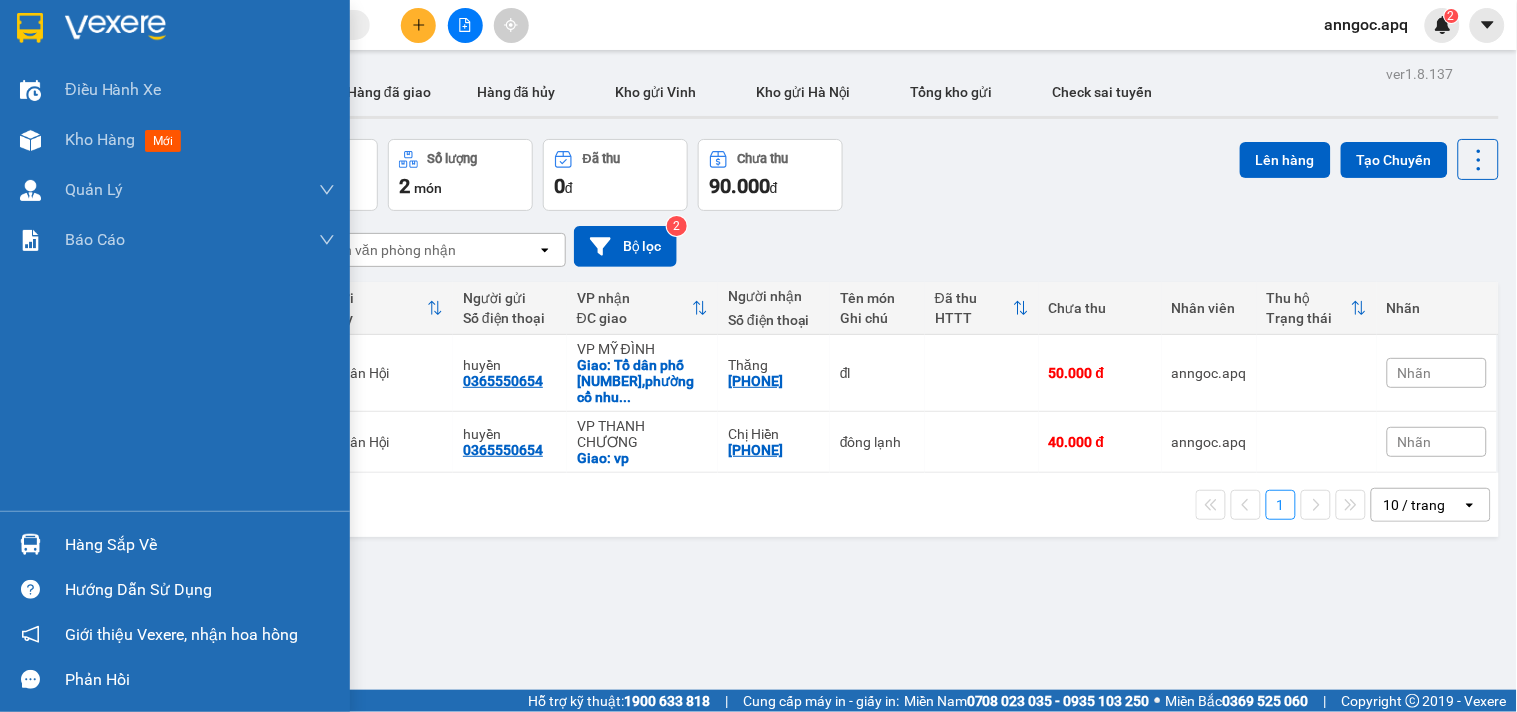 click on "Hàng sắp về" at bounding box center [200, 545] 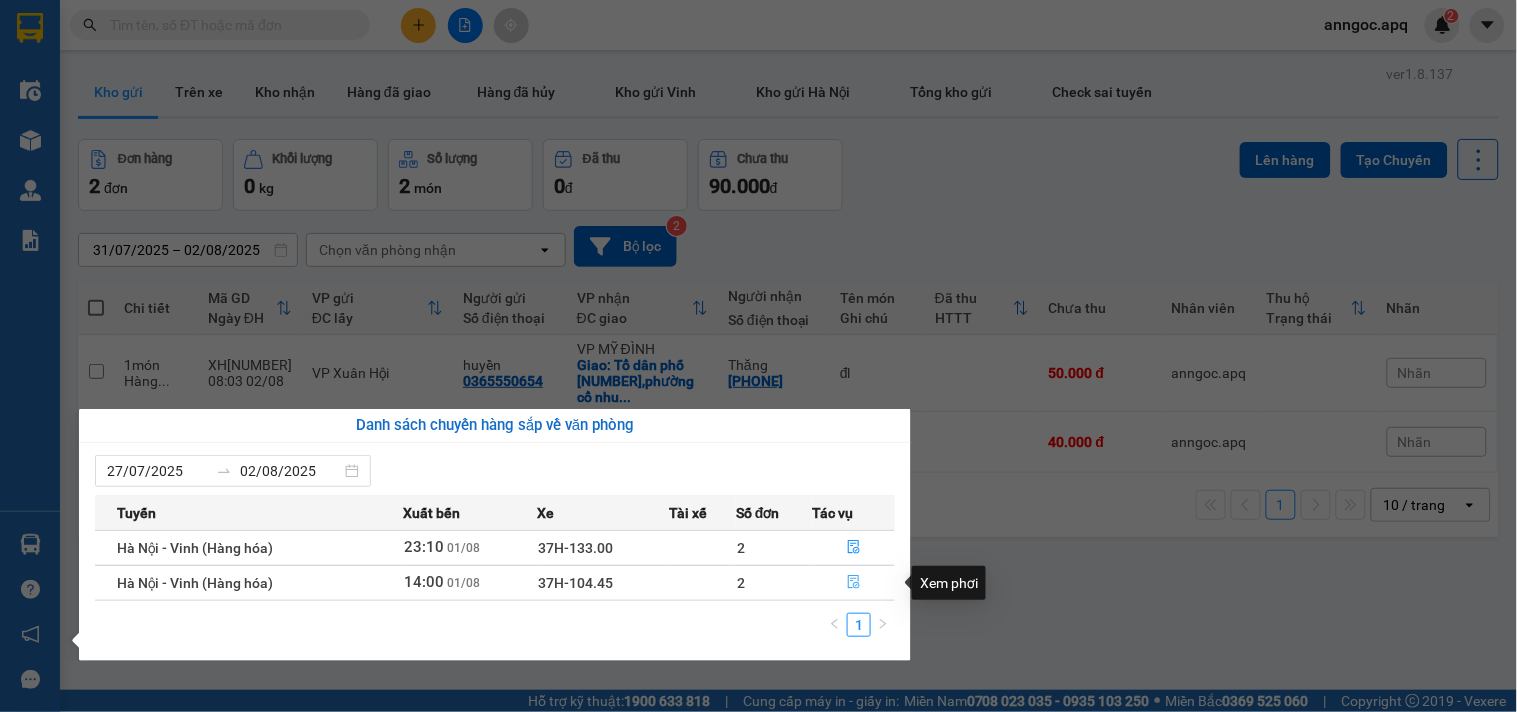 click at bounding box center (854, 583) 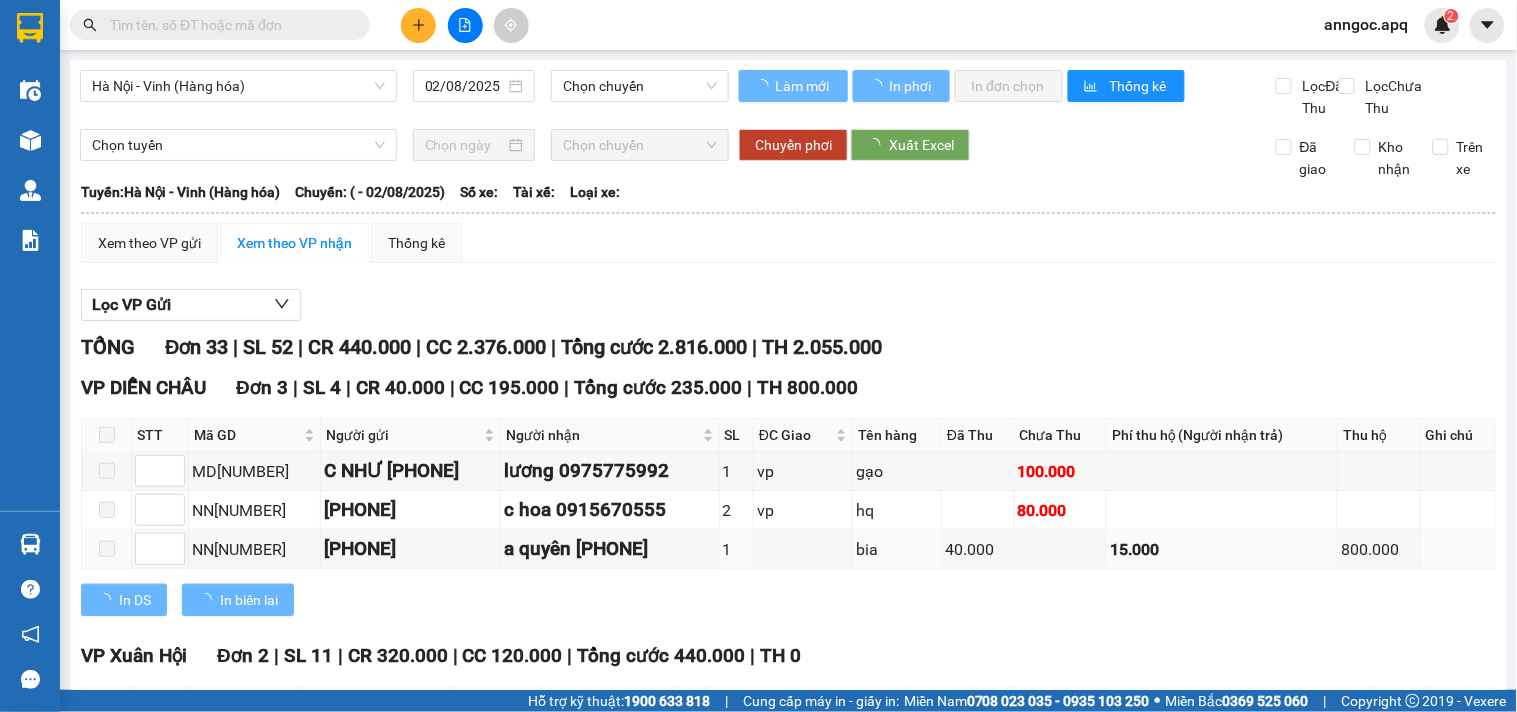 type on "01/08/2025" 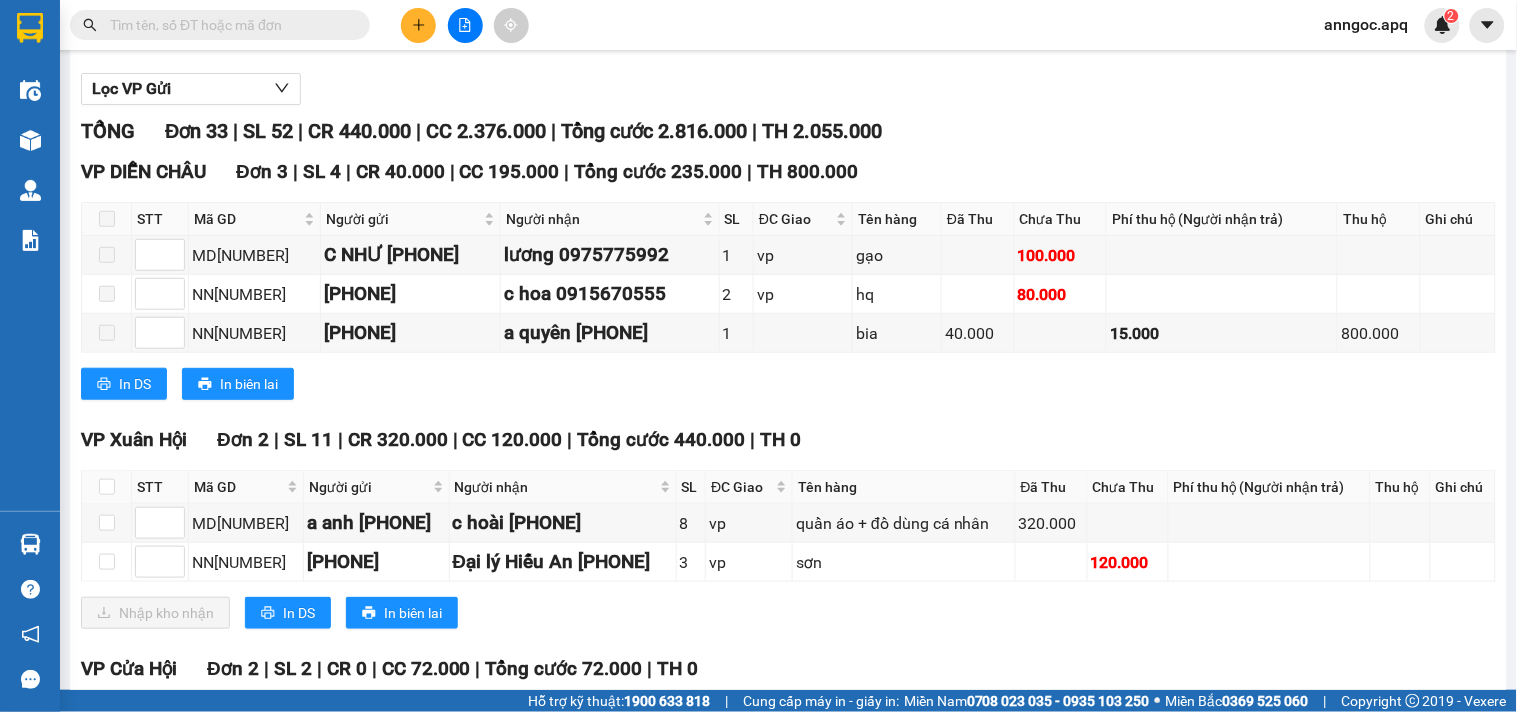 scroll, scrollTop: 327, scrollLeft: 0, axis: vertical 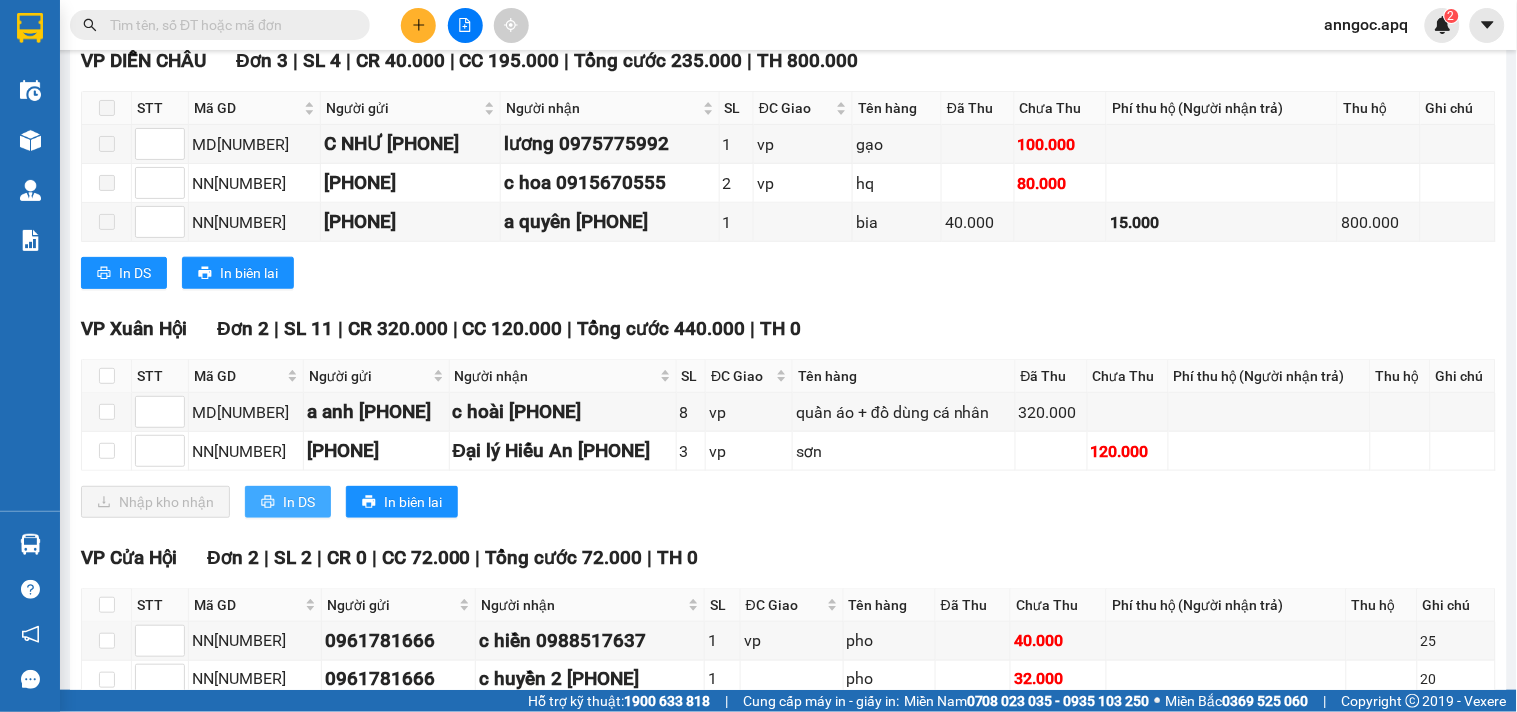 click on "In DS" at bounding box center [299, 502] 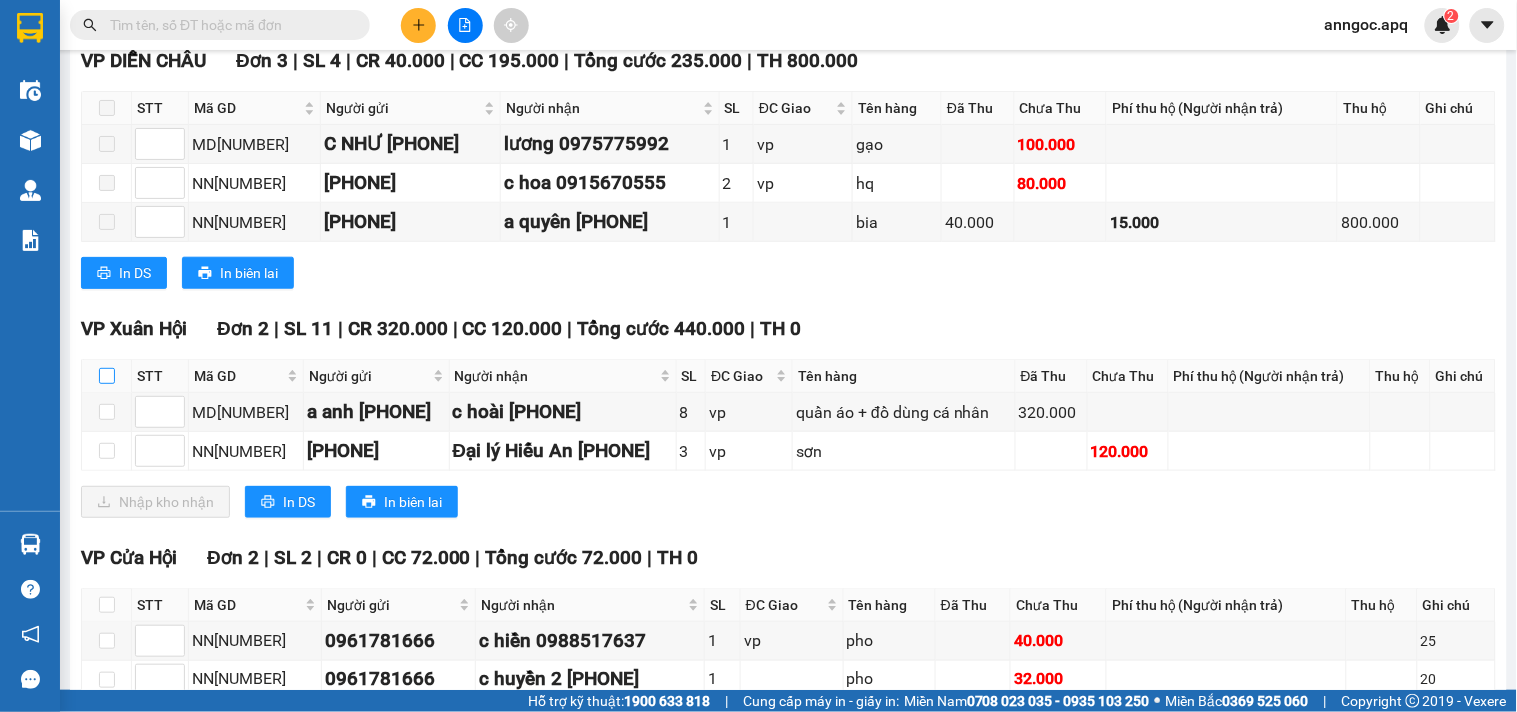 click at bounding box center [107, 376] 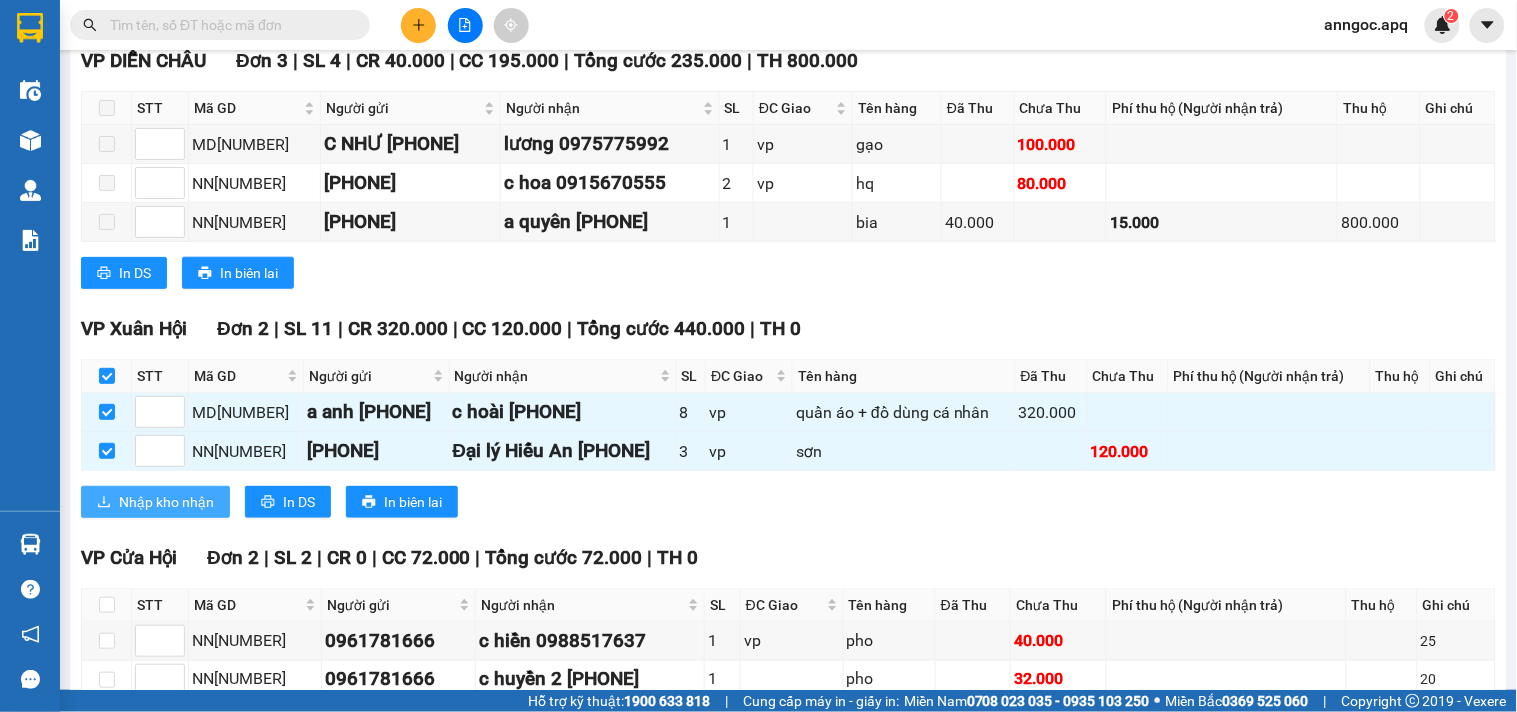 click on "Nhập kho nhận" at bounding box center [166, 502] 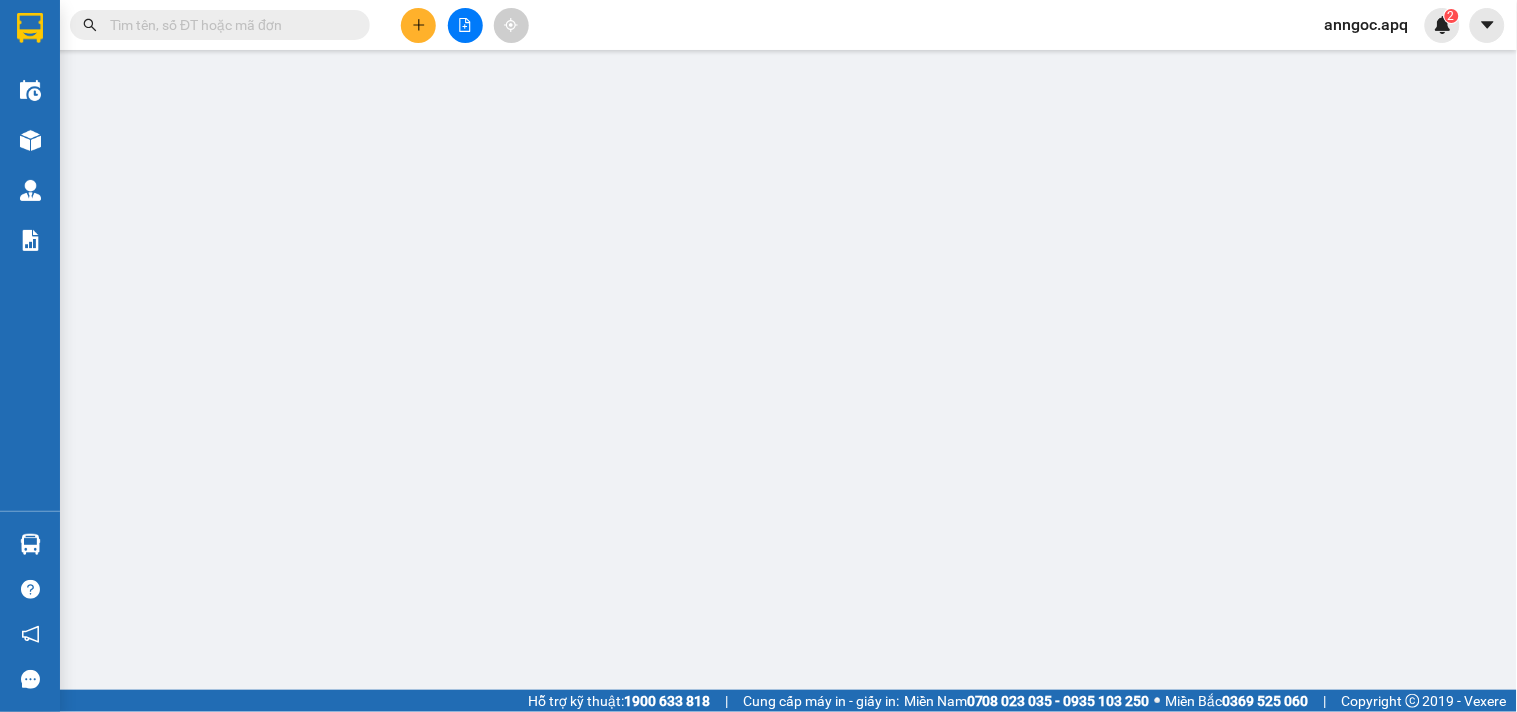 scroll, scrollTop: 0, scrollLeft: 0, axis: both 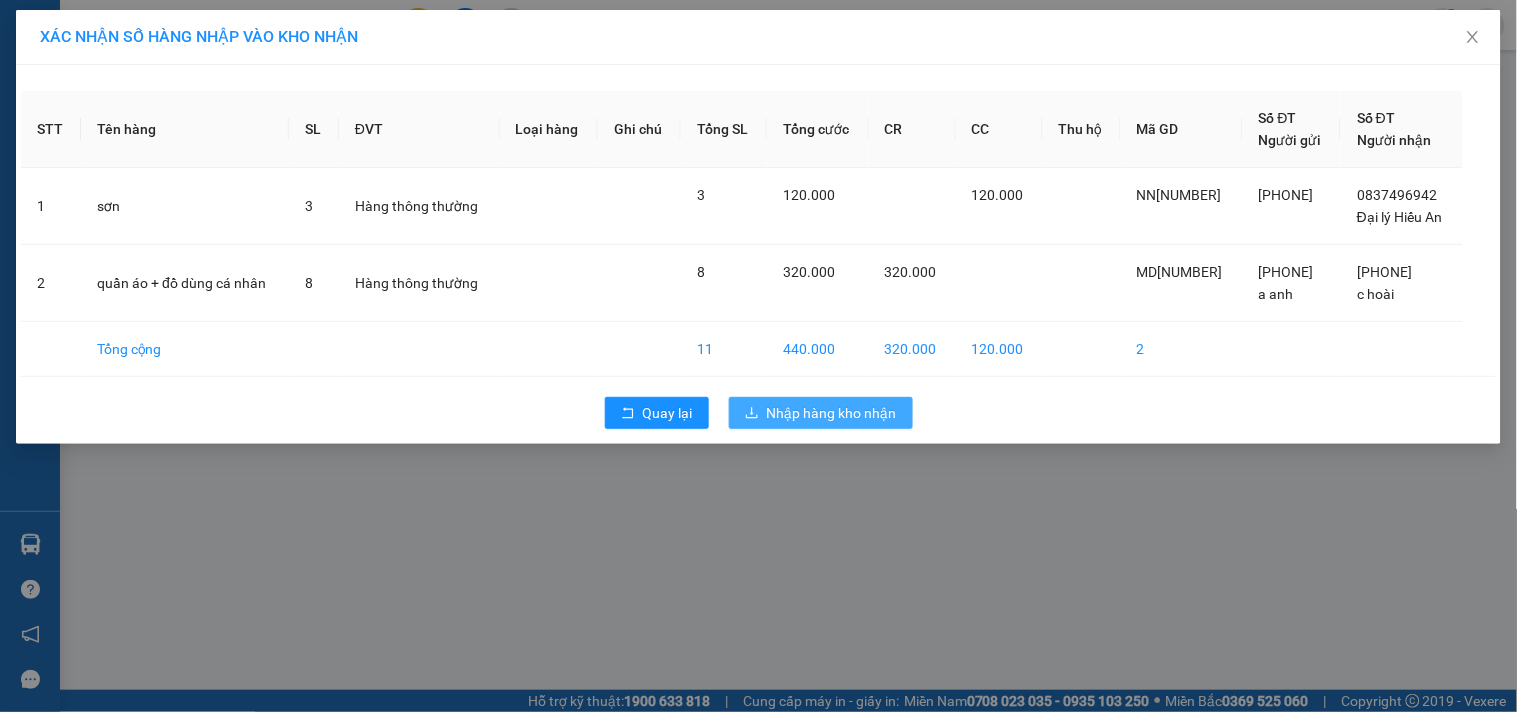 click on "Nhập hàng kho nhận" at bounding box center [832, 413] 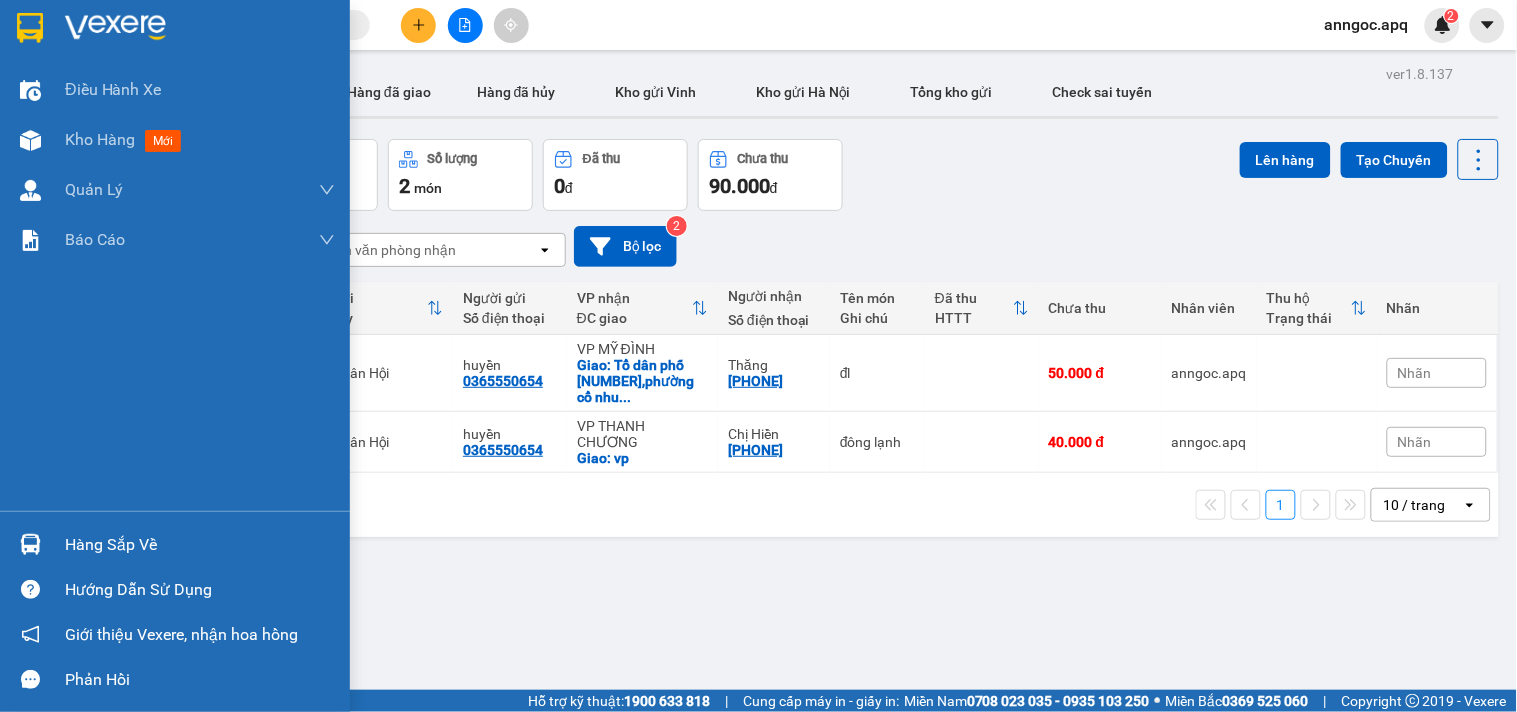 click on "Hàng sắp về" at bounding box center [200, 545] 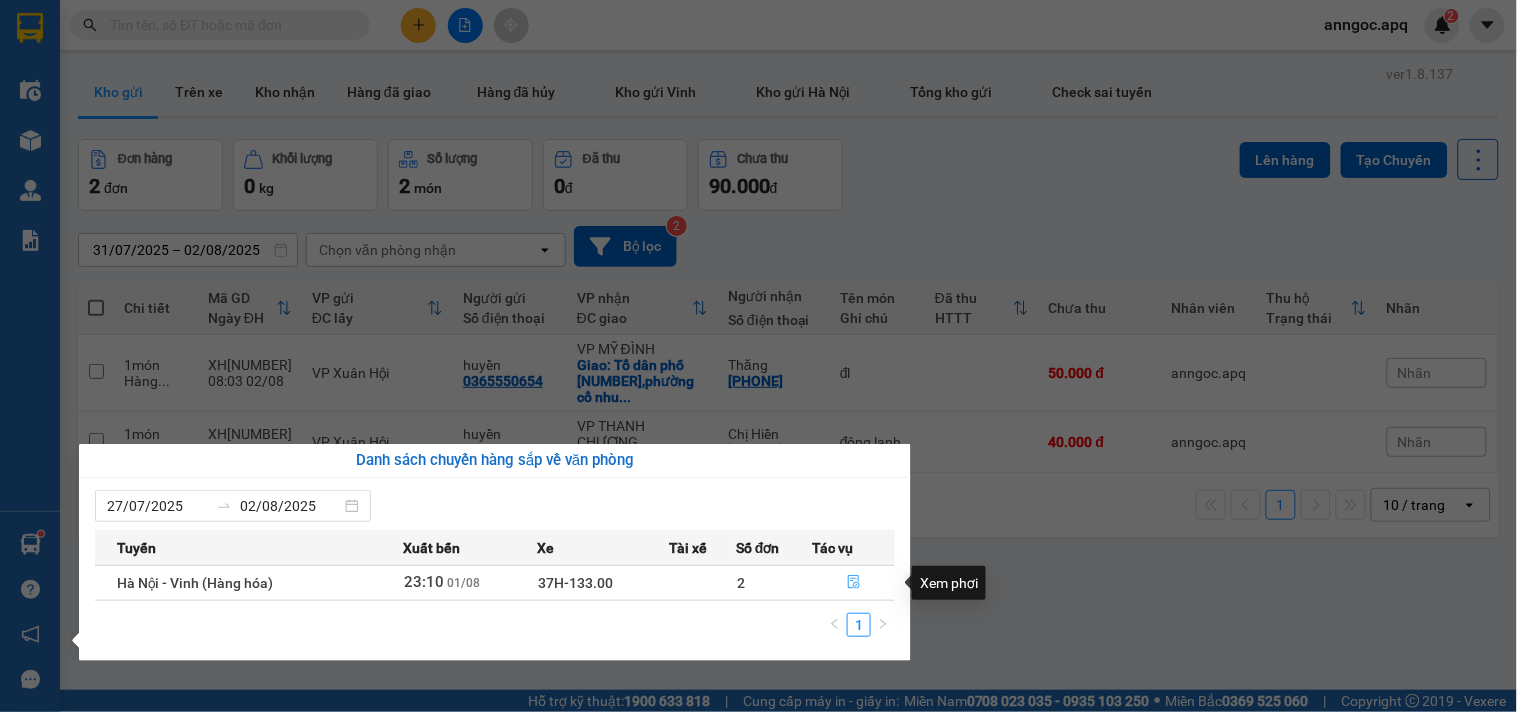 click 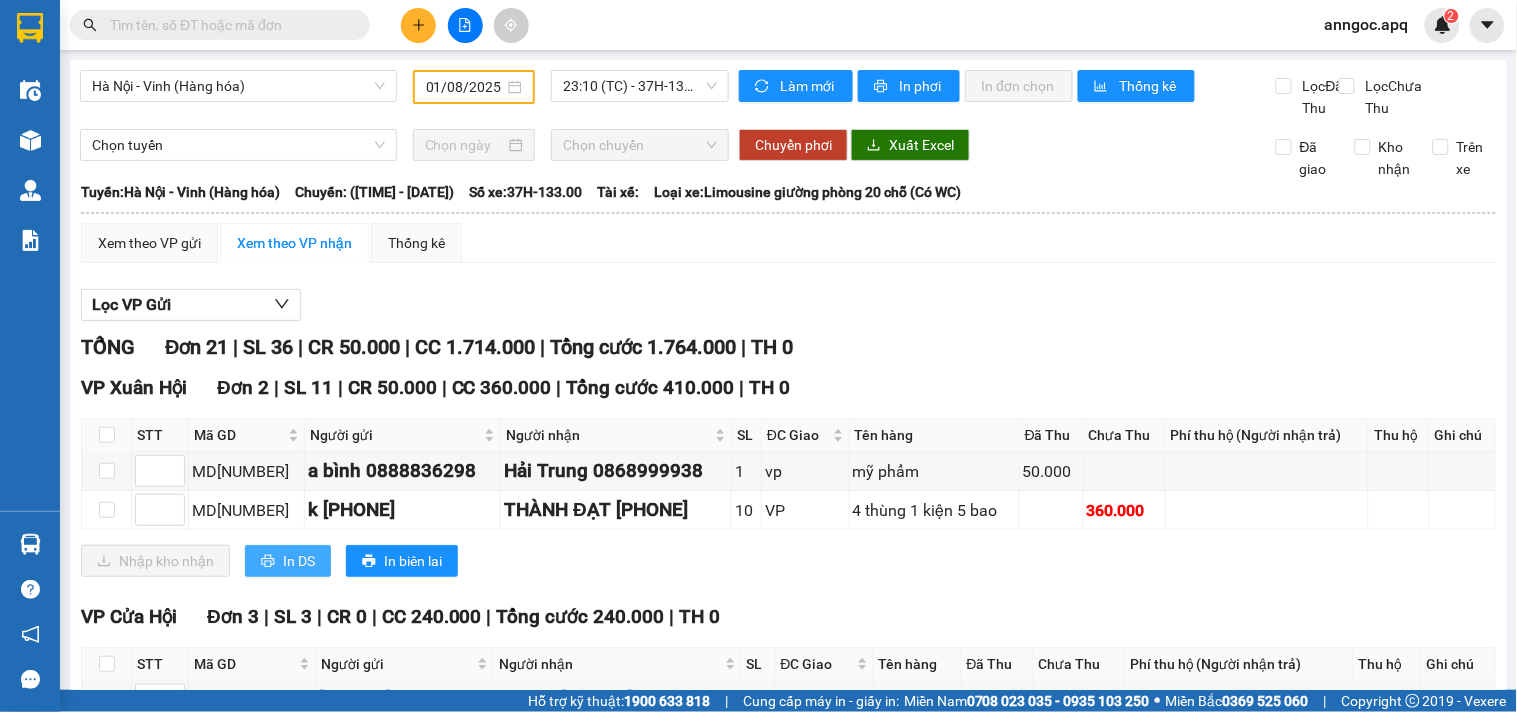 click on "In DS" at bounding box center [299, 561] 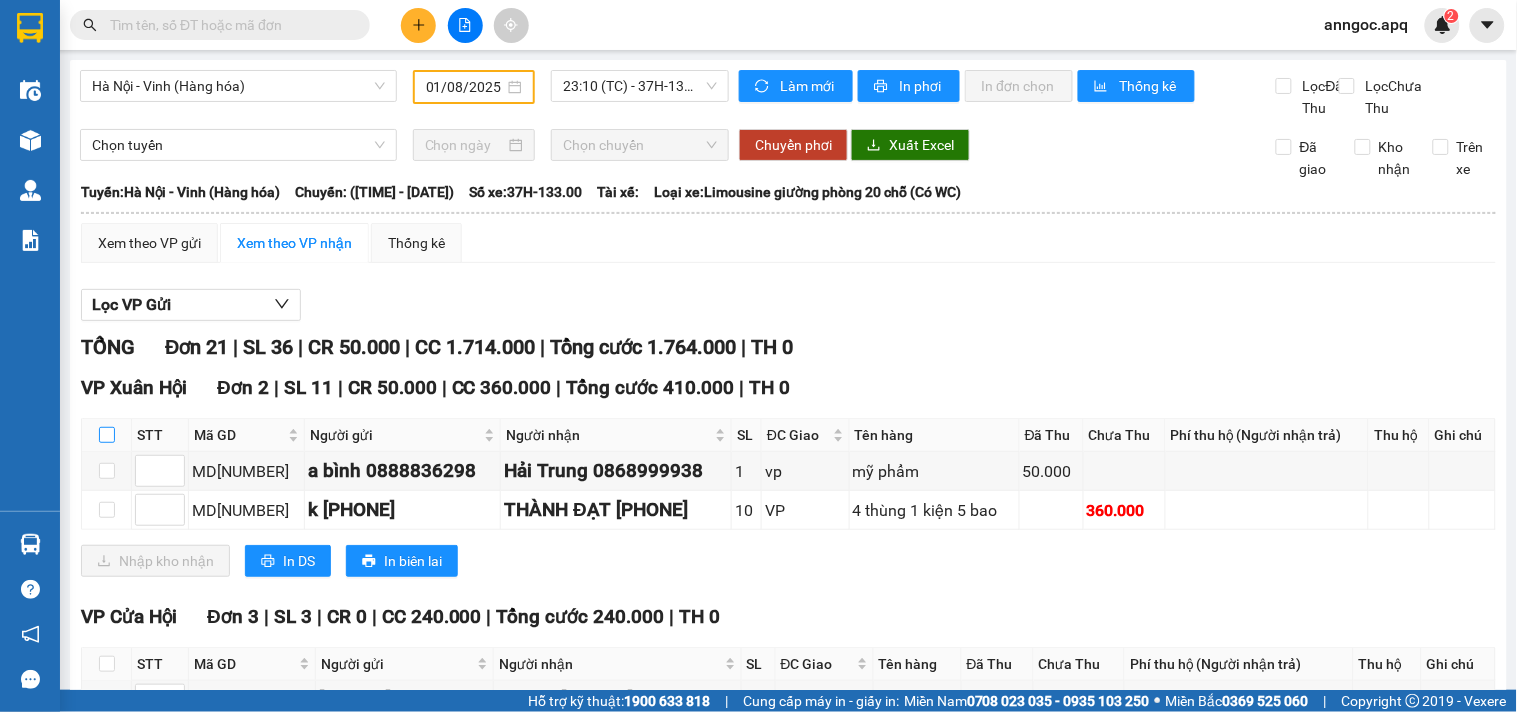 click at bounding box center (107, 435) 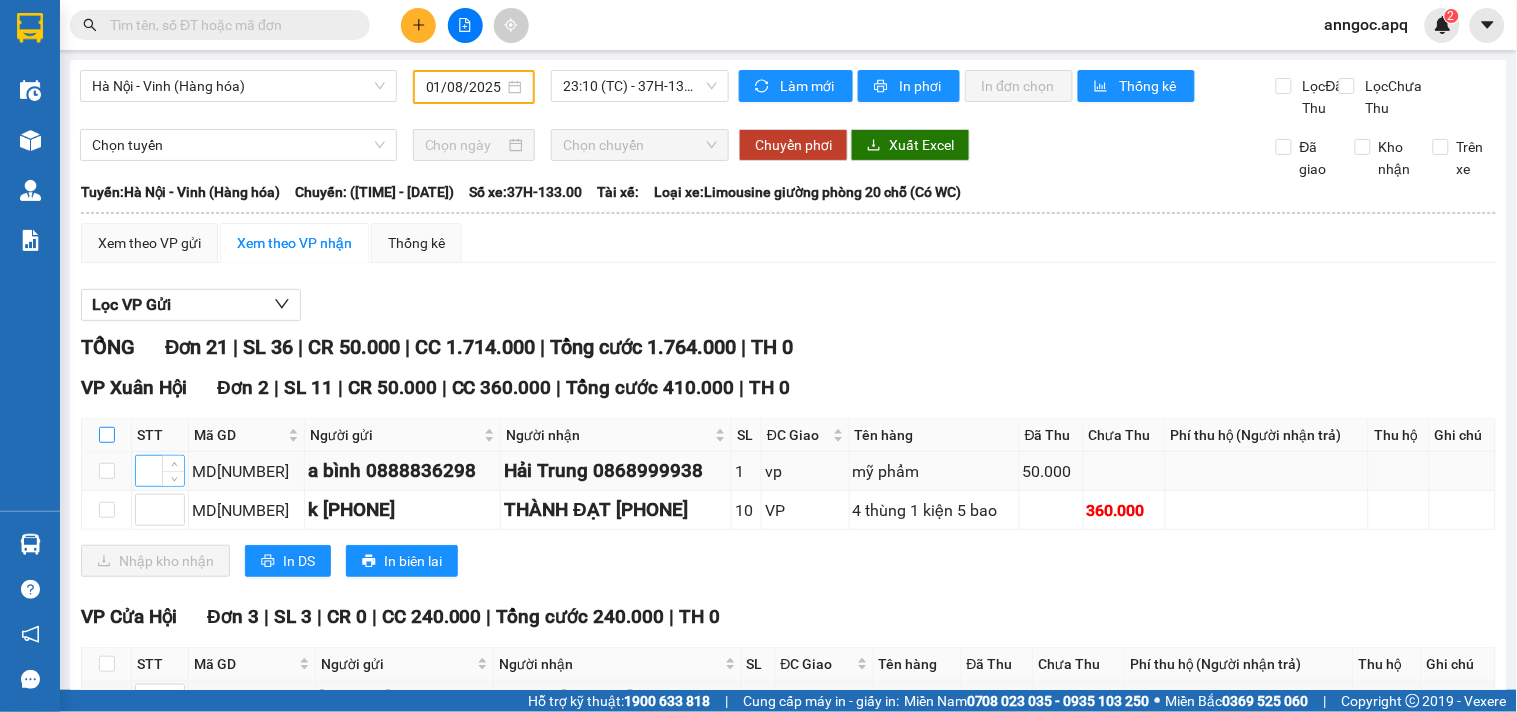 checkbox on "true" 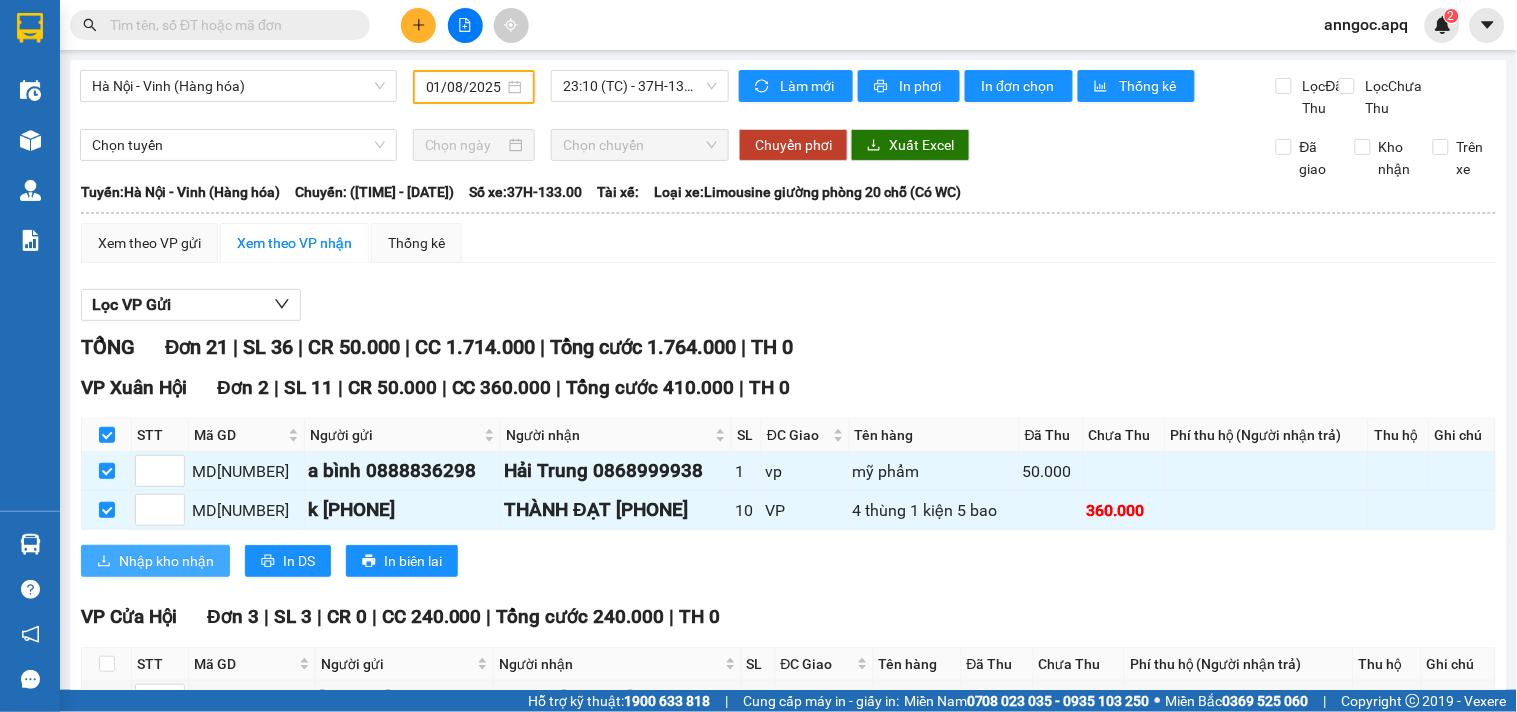 click on "Nhập kho nhận" at bounding box center [166, 561] 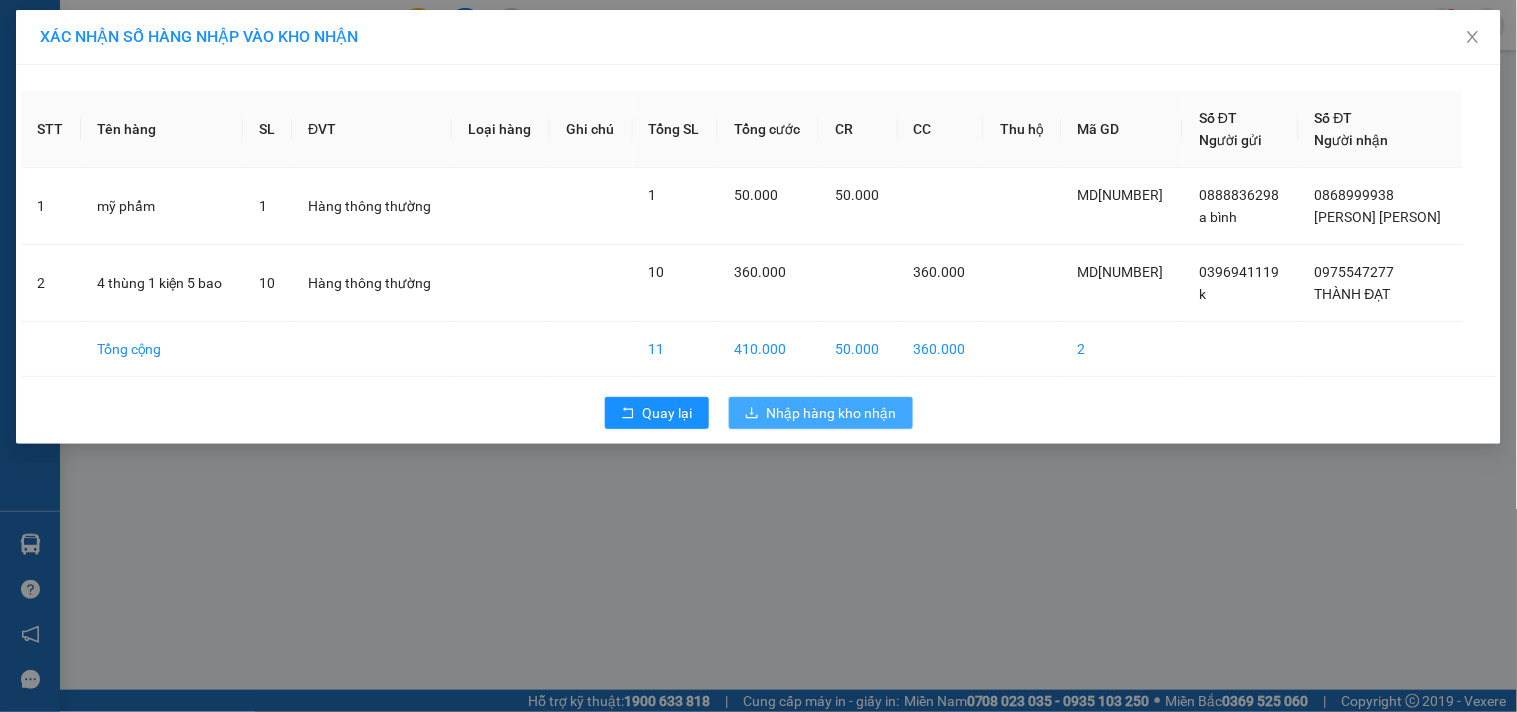 click on "Nhập hàng kho nhận" at bounding box center [832, 413] 